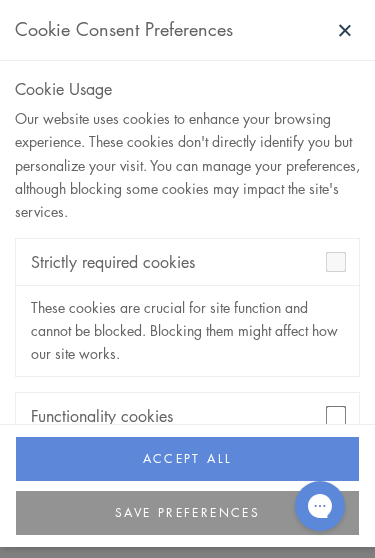 scroll, scrollTop: 0, scrollLeft: 0, axis: both 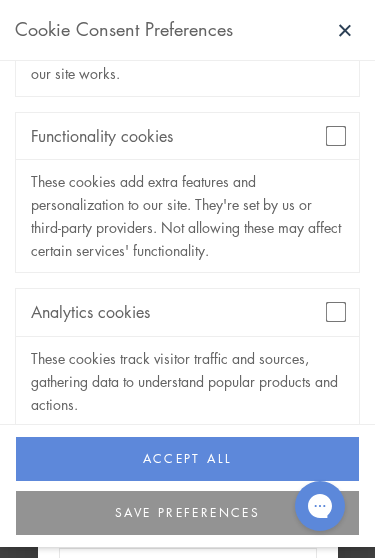 click on "Analytics cookies" at bounding box center (187, 312) 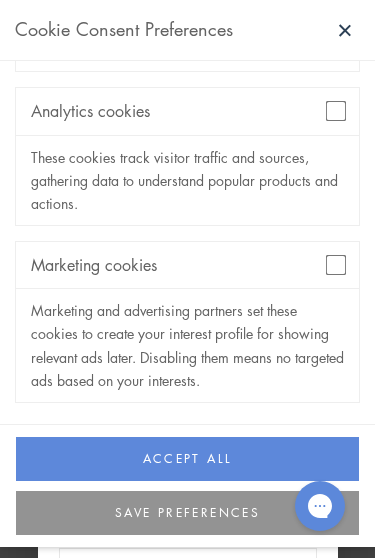 scroll, scrollTop: 480, scrollLeft: 0, axis: vertical 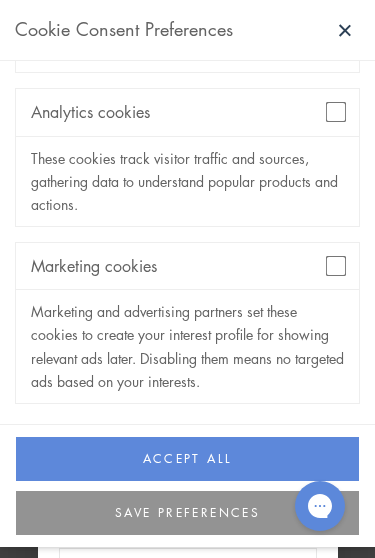 click on "SAVE PREFERENCES" at bounding box center [187, 513] 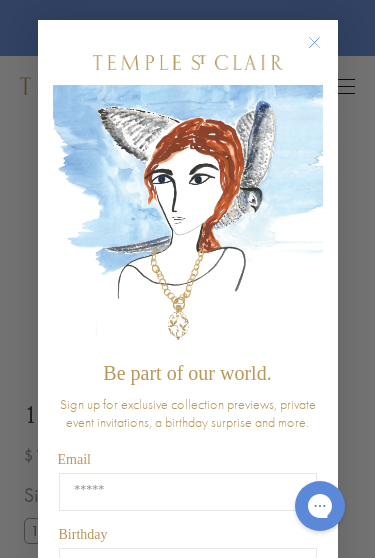 click 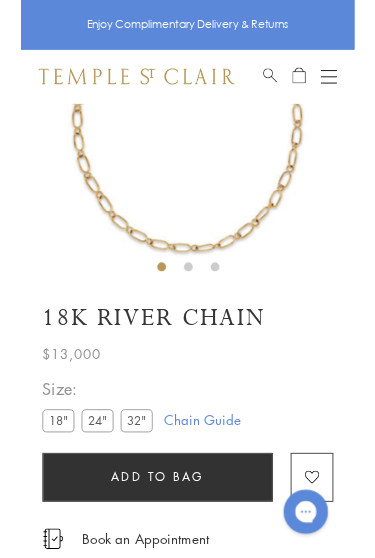 scroll, scrollTop: 151, scrollLeft: 0, axis: vertical 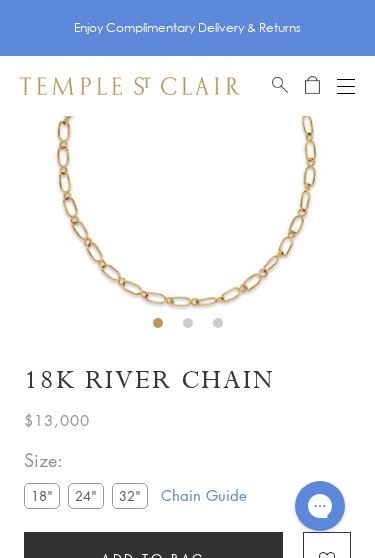click on "18"" at bounding box center [42, 495] 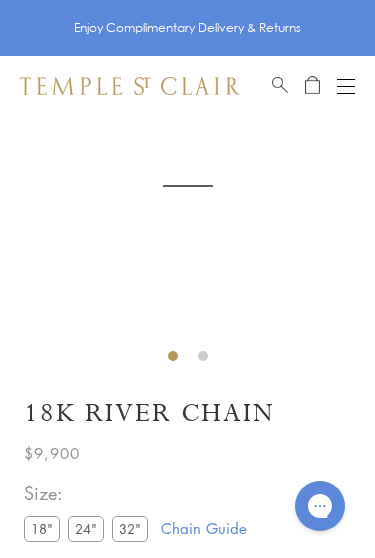 scroll, scrollTop: 116, scrollLeft: 0, axis: vertical 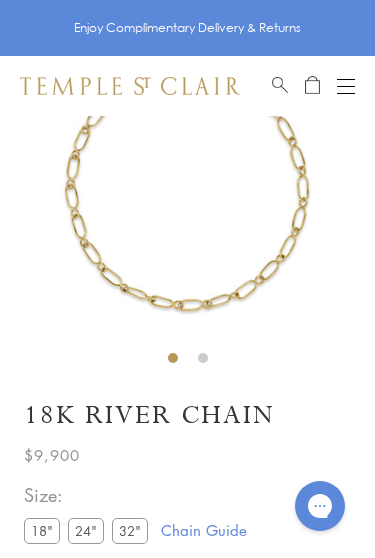 click on "32"" at bounding box center (130, 530) 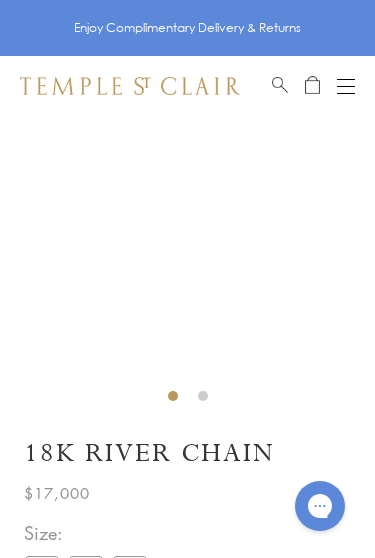 scroll, scrollTop: 0, scrollLeft: 0, axis: both 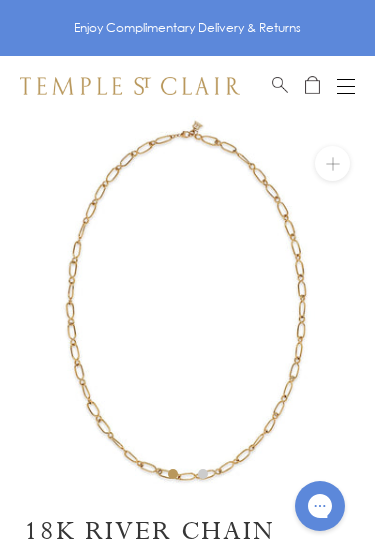 click at bounding box center [346, 86] 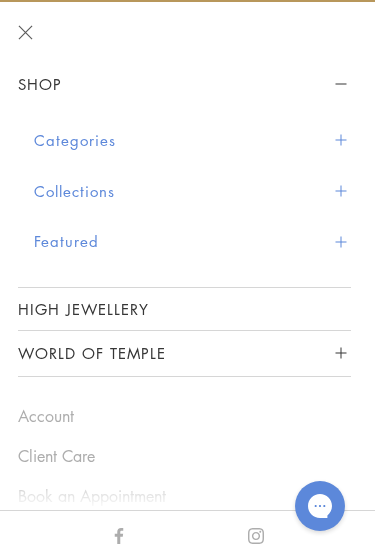 click on "Collections" at bounding box center [192, 191] 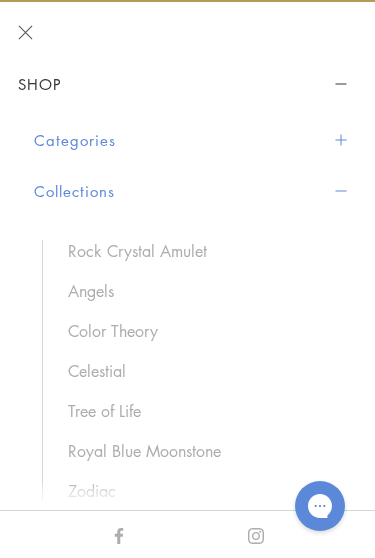 click on "Categories" at bounding box center (192, 140) 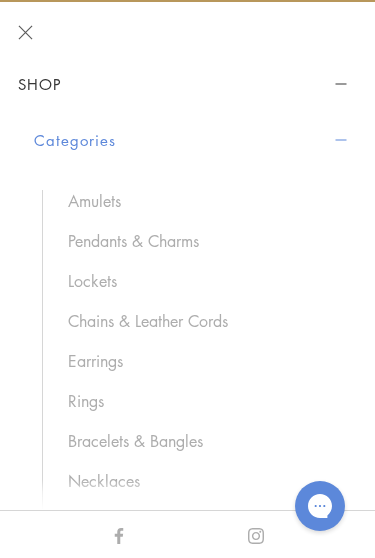 click on "Chains & Leather Cords" at bounding box center [199, 321] 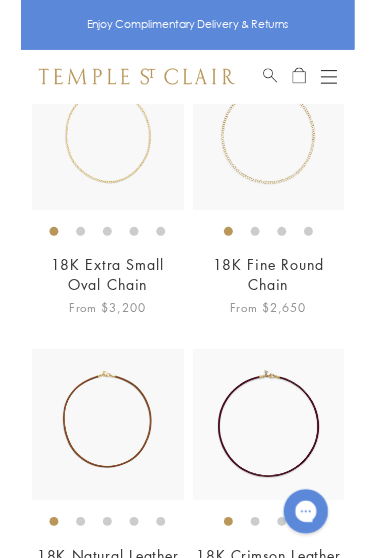scroll, scrollTop: 229, scrollLeft: 0, axis: vertical 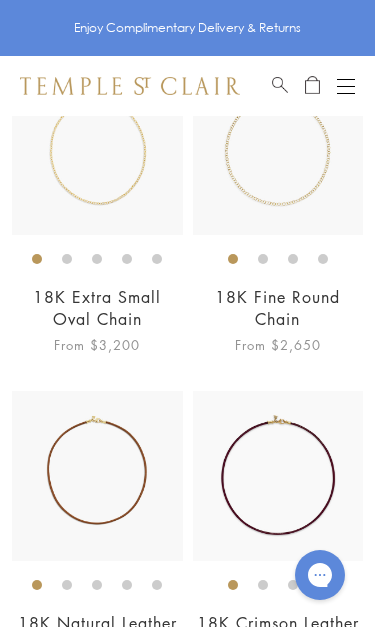 click on "18K Extra Small Oval Chain" at bounding box center (97, 308) 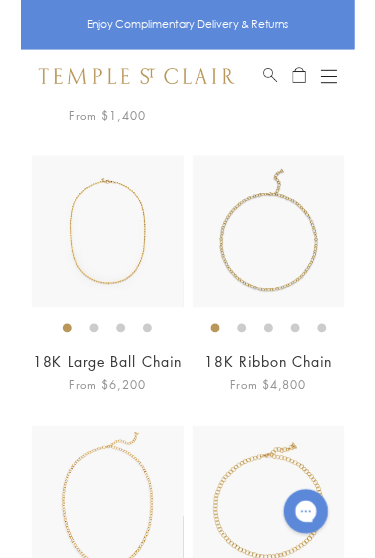 scroll, scrollTop: 1750, scrollLeft: 0, axis: vertical 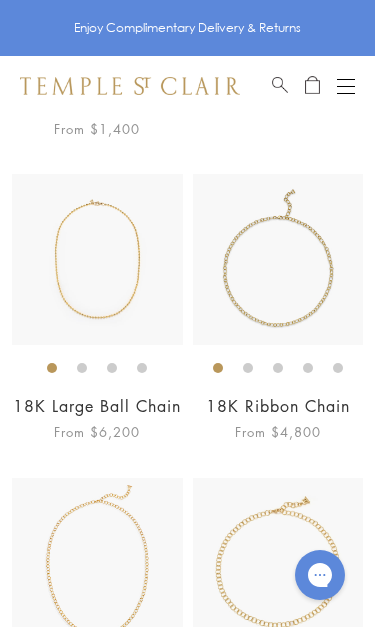 click on "18K Ribbon Chain" at bounding box center (278, 406) 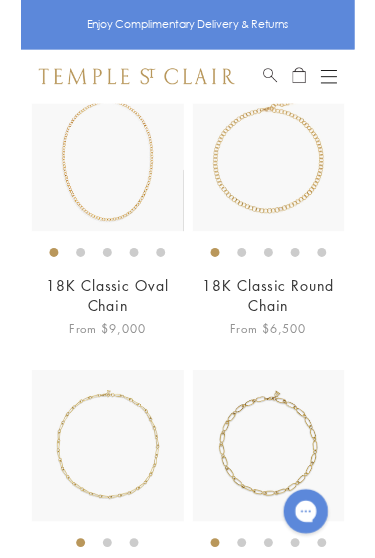 scroll, scrollTop: 2143, scrollLeft: 0, axis: vertical 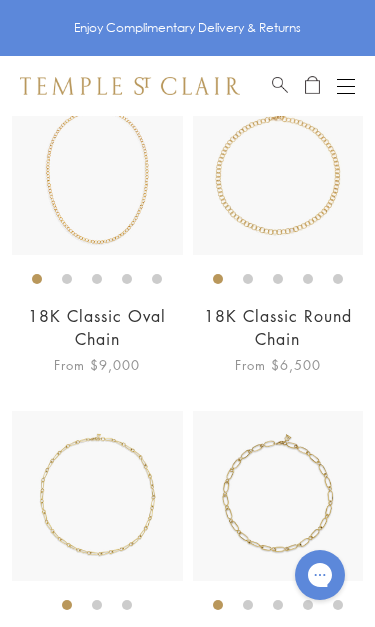 click on "18K Classic Oval Chain" at bounding box center [97, 327] 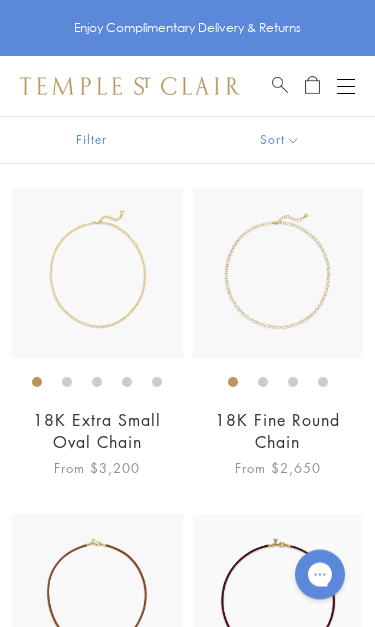 scroll, scrollTop: 106, scrollLeft: 0, axis: vertical 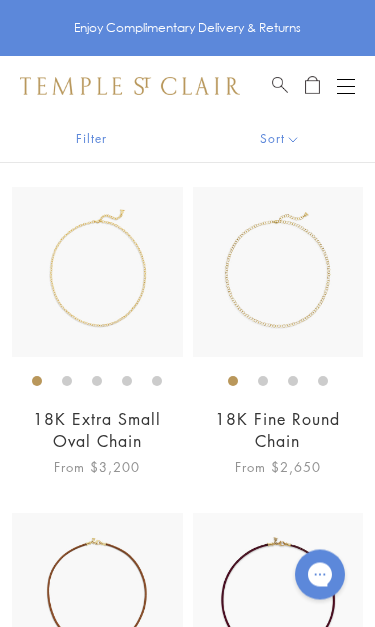 click on "18K Extra Small Oval Chain" at bounding box center [97, 431] 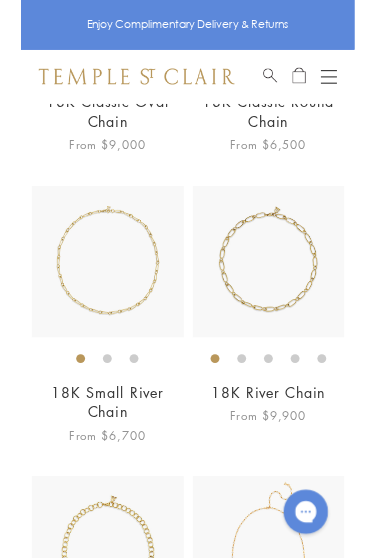 scroll, scrollTop: 2356, scrollLeft: 0, axis: vertical 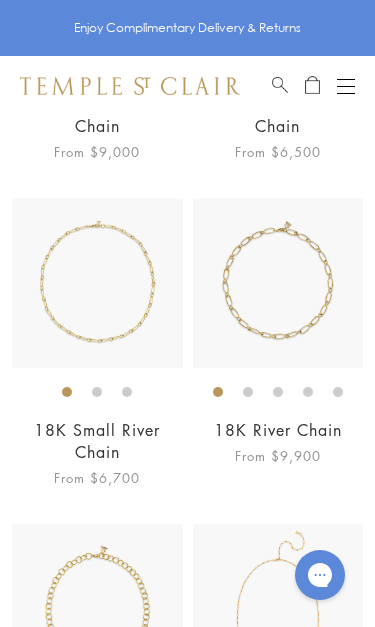 click on "18K Small River Chain" at bounding box center [97, 441] 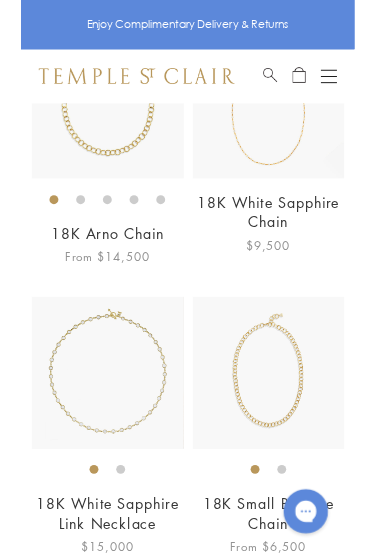 scroll, scrollTop: 2850, scrollLeft: 0, axis: vertical 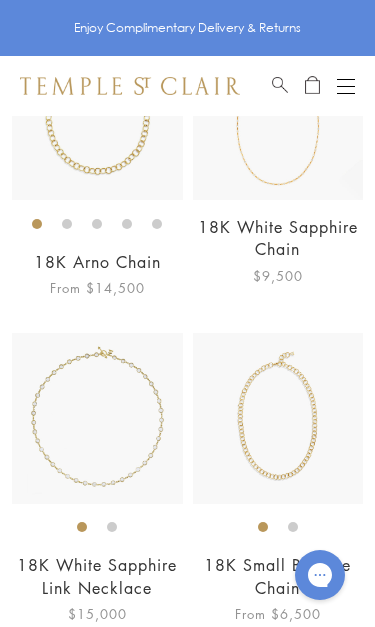 click on "18K White Sapphire Chain" at bounding box center [278, 238] 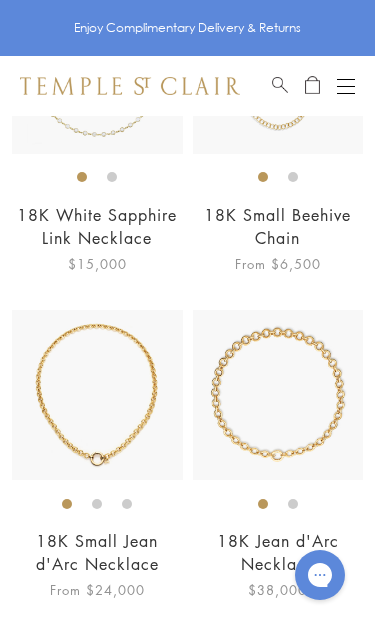 scroll, scrollTop: 3205, scrollLeft: 0, axis: vertical 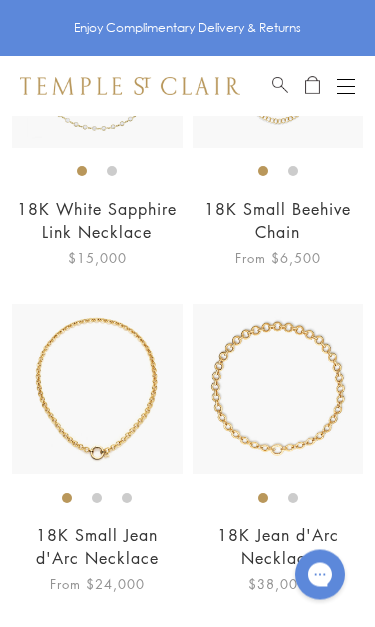 click at bounding box center [346, 86] 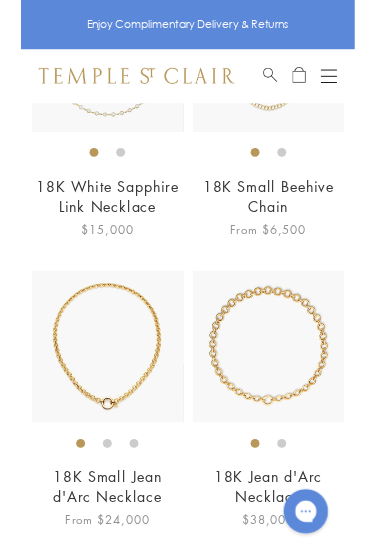 scroll, scrollTop: 3206, scrollLeft: 0, axis: vertical 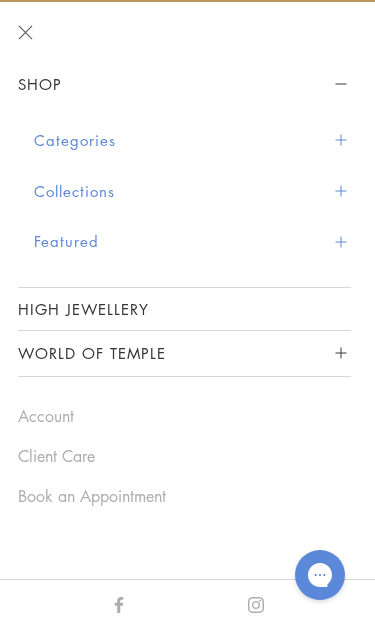 click on "Categories" at bounding box center (192, 140) 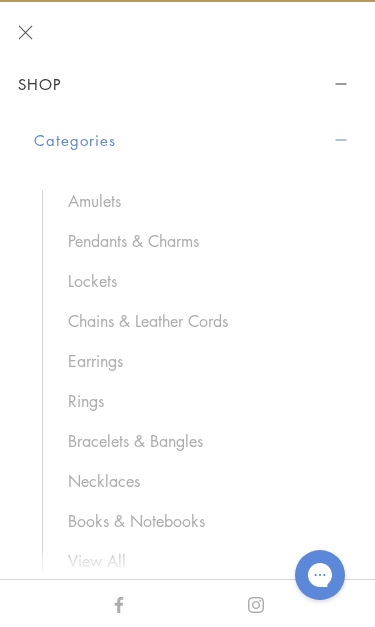 click on "Amulets" at bounding box center (199, 201) 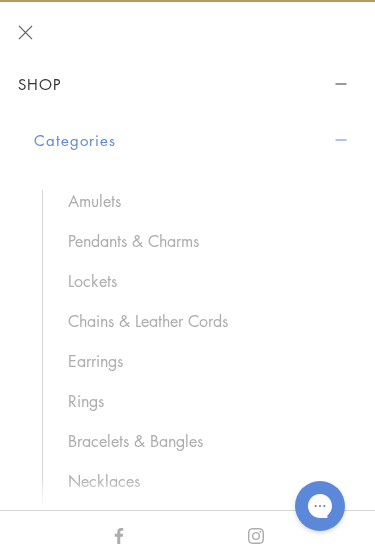click on "Pendants & Charms" at bounding box center [199, 241] 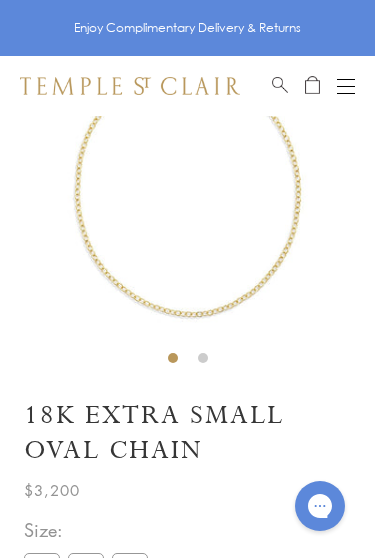 scroll, scrollTop: 0, scrollLeft: 0, axis: both 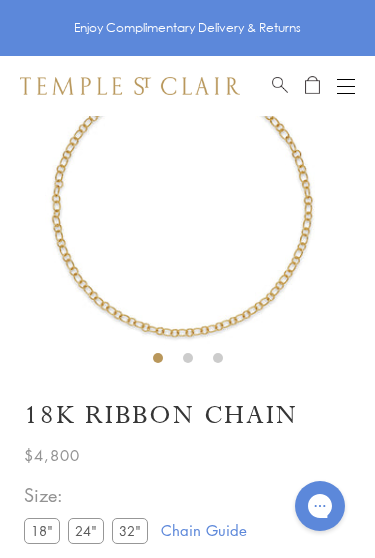 click on "32"" at bounding box center [130, 530] 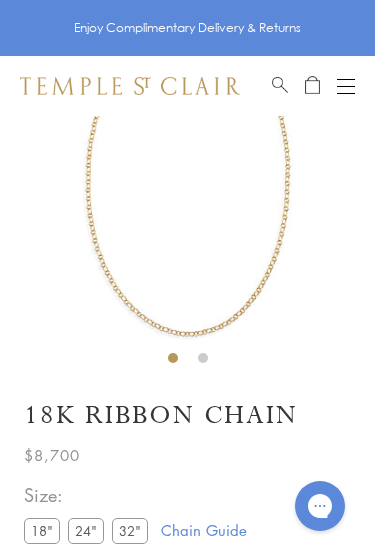 click on "18"" at bounding box center (42, 530) 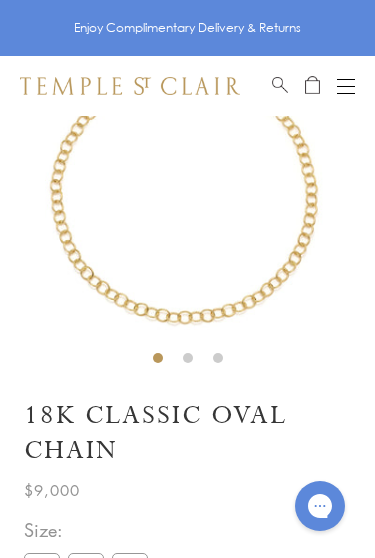 scroll, scrollTop: 0, scrollLeft: 0, axis: both 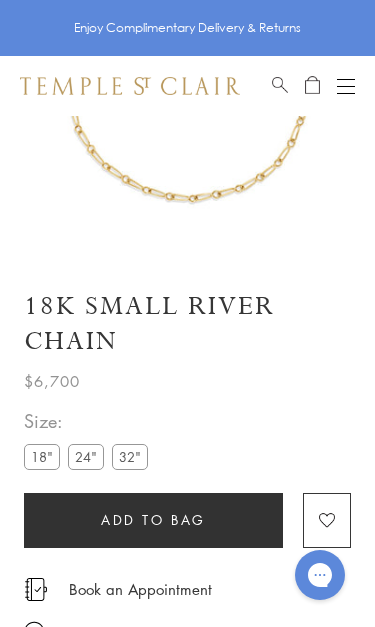 click on "32"" at bounding box center (130, 456) 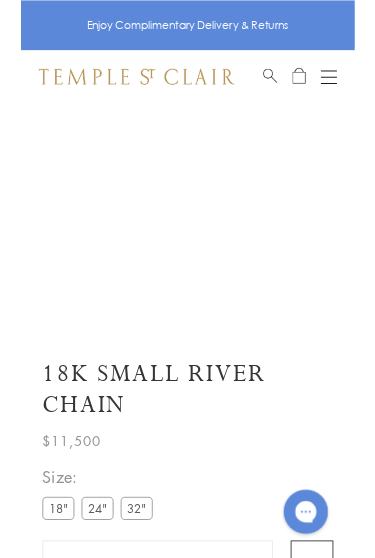 scroll, scrollTop: 0, scrollLeft: 0, axis: both 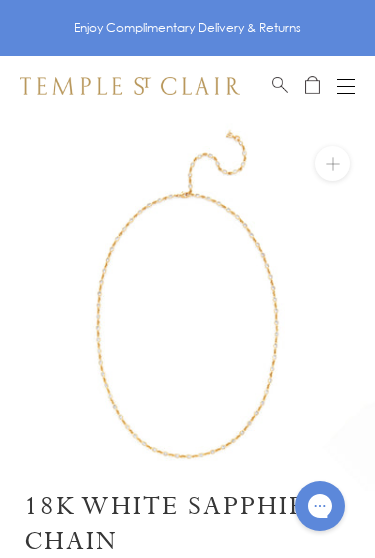 click at bounding box center [187, 303] 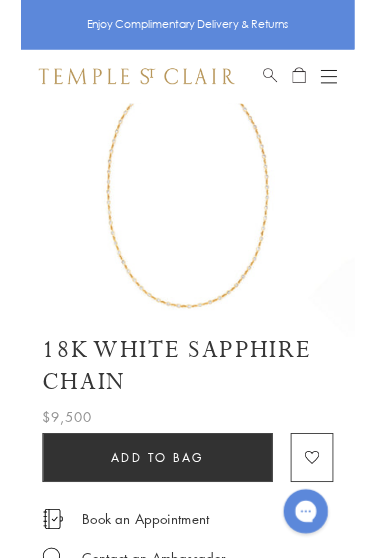 scroll, scrollTop: 0, scrollLeft: 0, axis: both 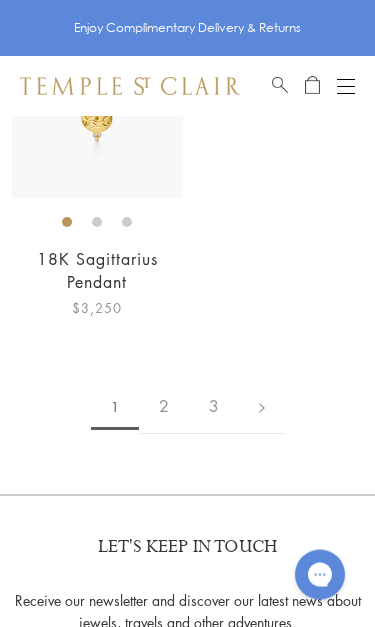 click on "2" at bounding box center [164, 407] 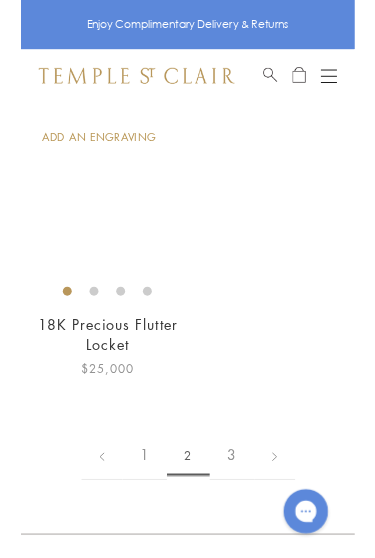 scroll, scrollTop: 9342, scrollLeft: 0, axis: vertical 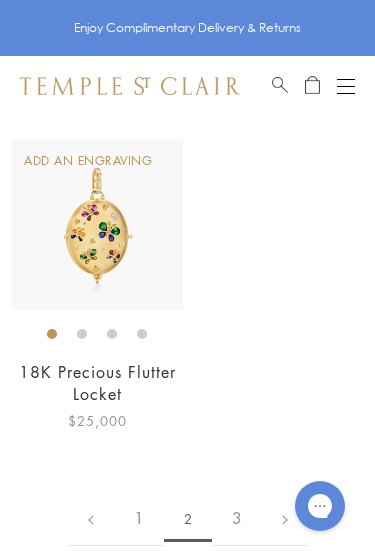 click on "18K Precious Flutter Locket" at bounding box center (97, 383) 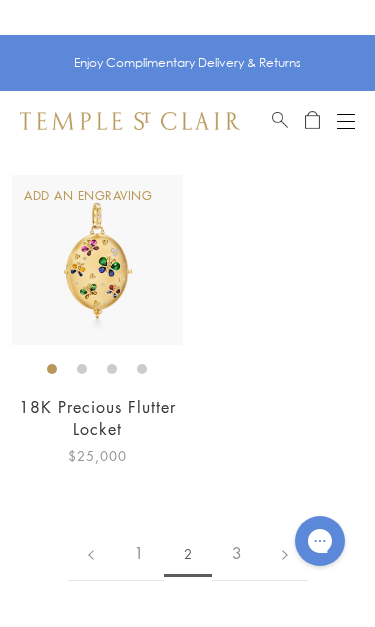 scroll, scrollTop: 9380, scrollLeft: 0, axis: vertical 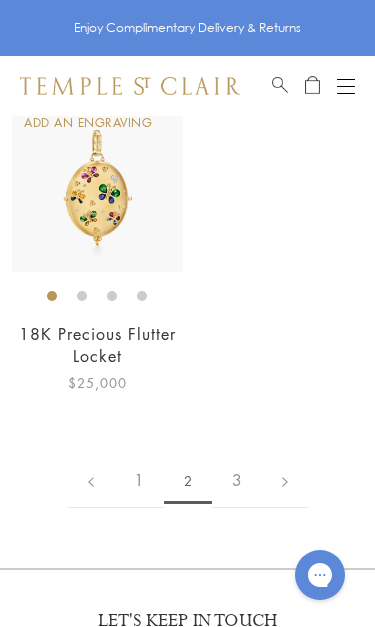 click on "3" at bounding box center (237, 480) 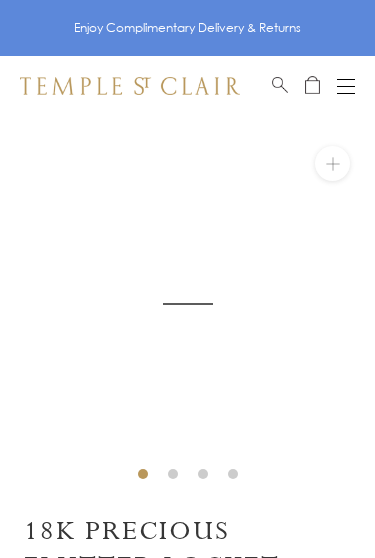 scroll, scrollTop: 0, scrollLeft: 0, axis: both 